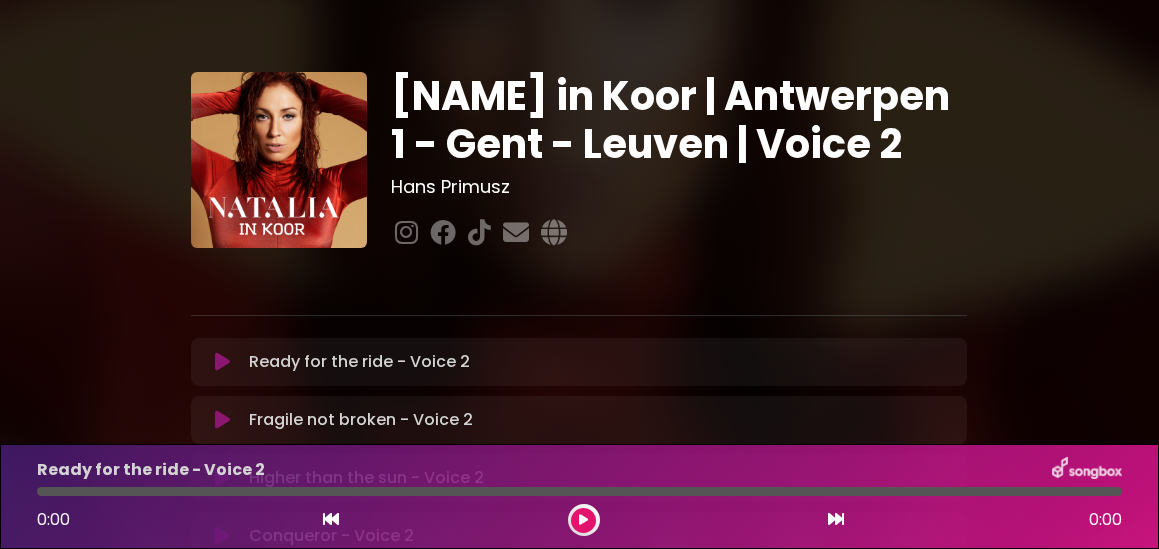 scroll, scrollTop: 0, scrollLeft: 0, axis: both 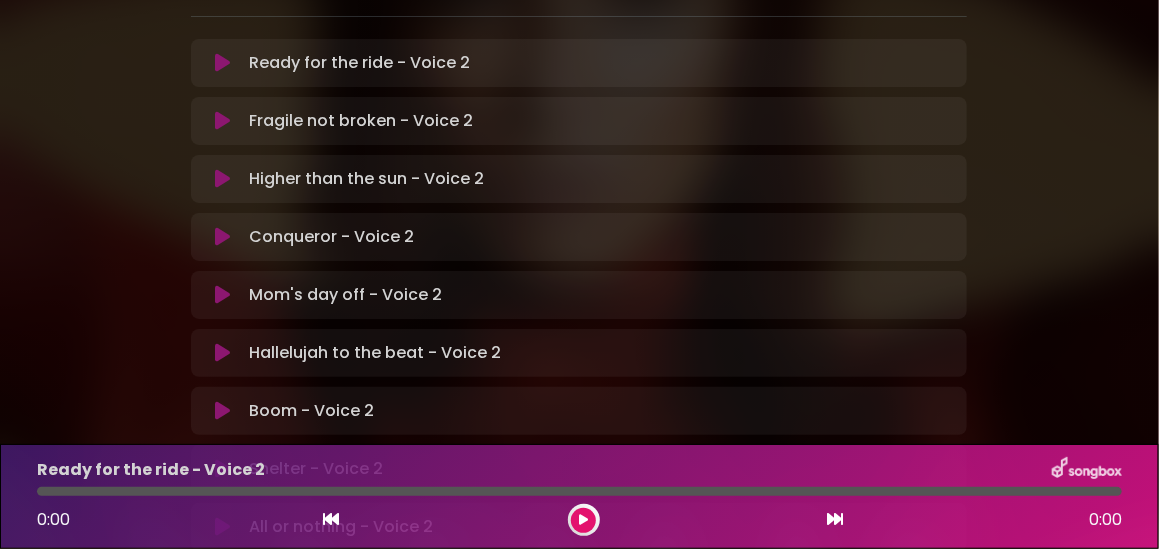 click at bounding box center [222, 237] 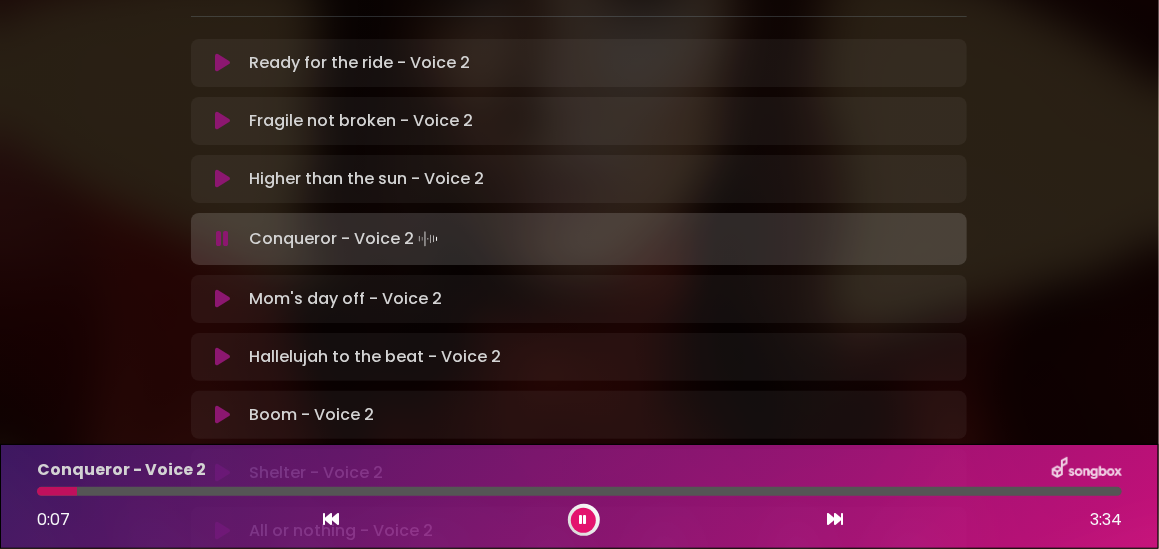 click on "Conqueror - Voice 2" at bounding box center (579, 470) 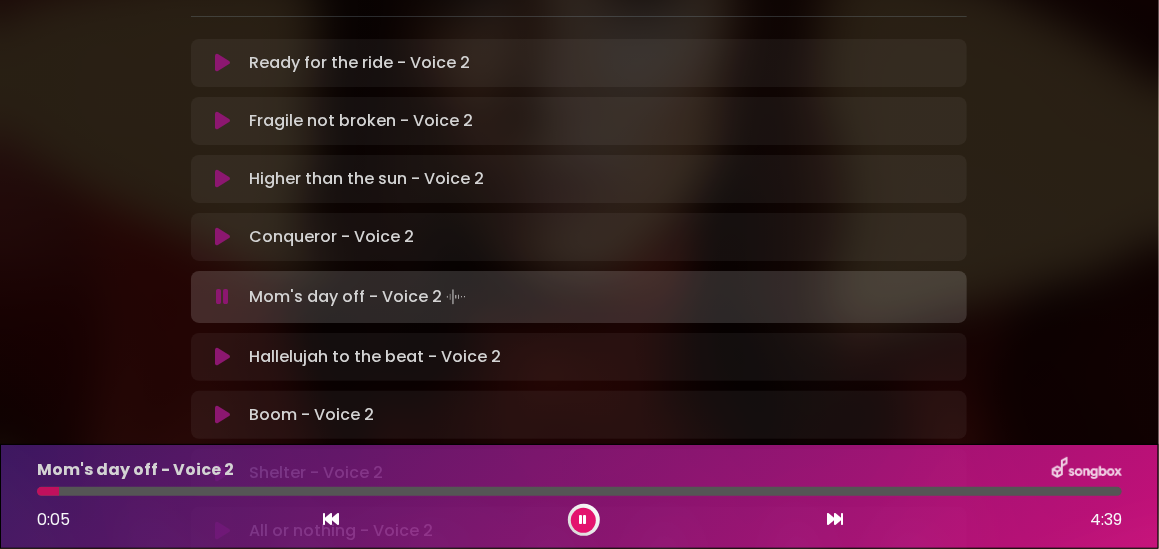 click at bounding box center (584, 520) 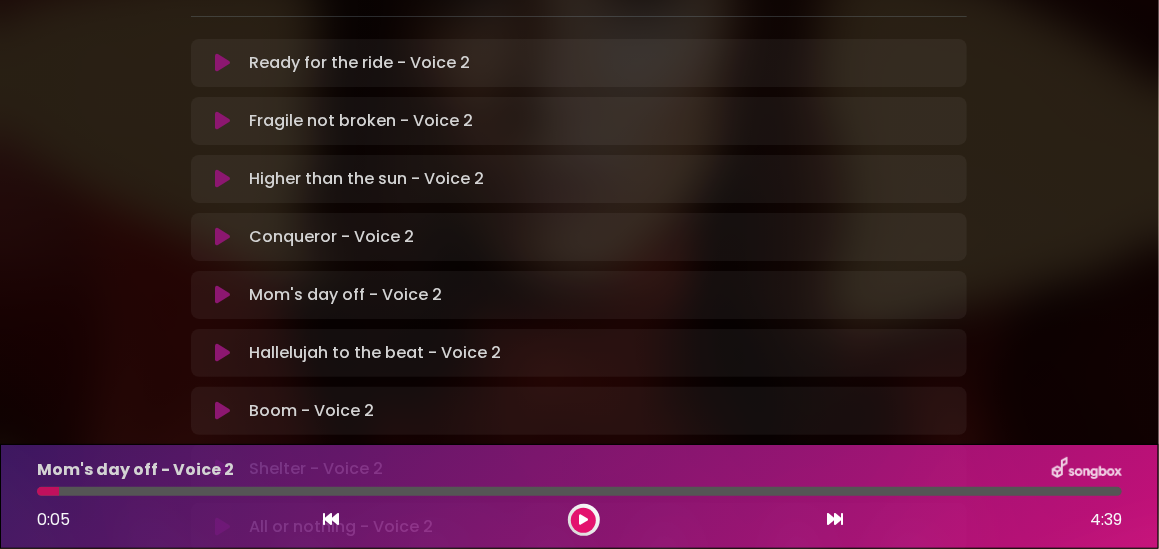 click at bounding box center (222, 237) 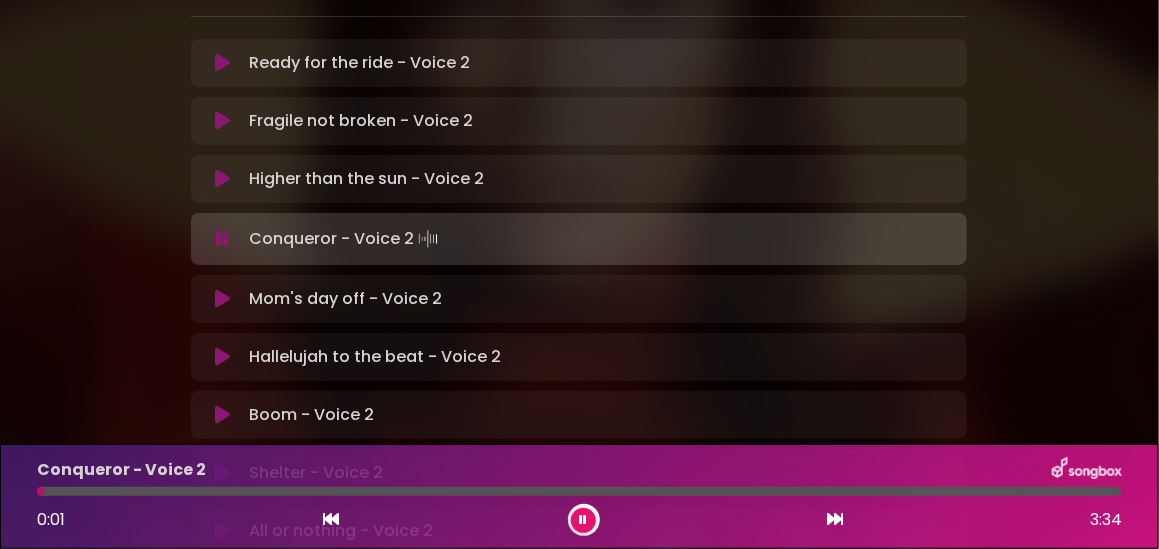 click at bounding box center (579, 491) 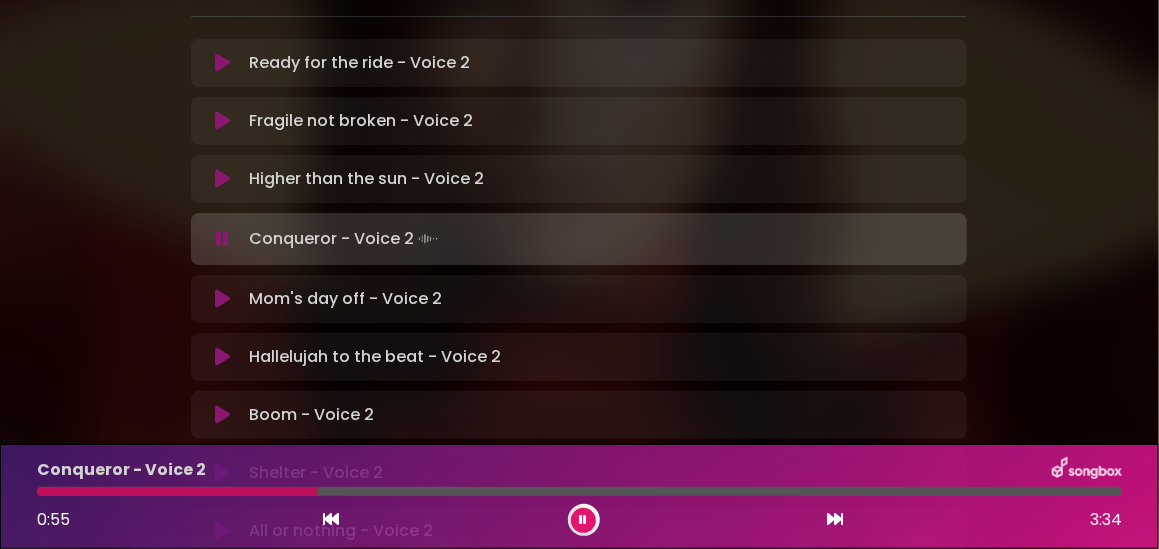 click at bounding box center (579, 491) 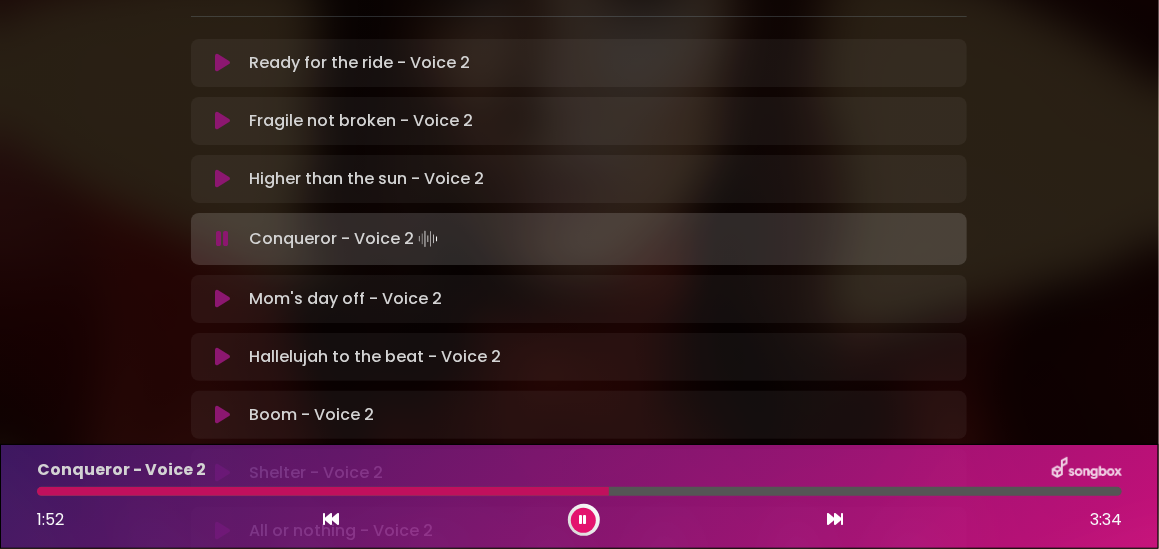 click at bounding box center (584, 520) 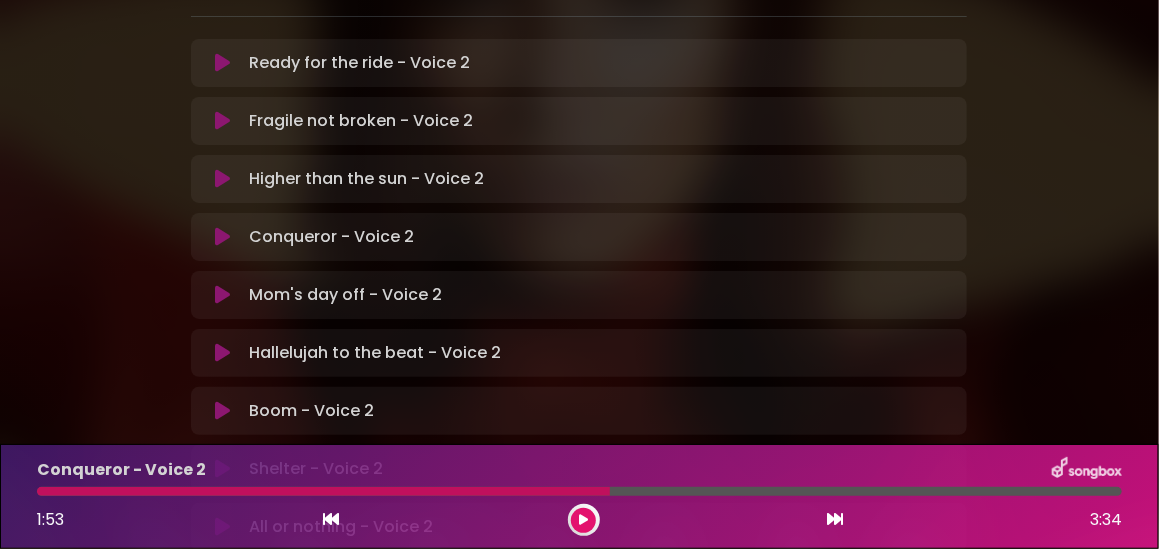 click at bounding box center [323, 491] 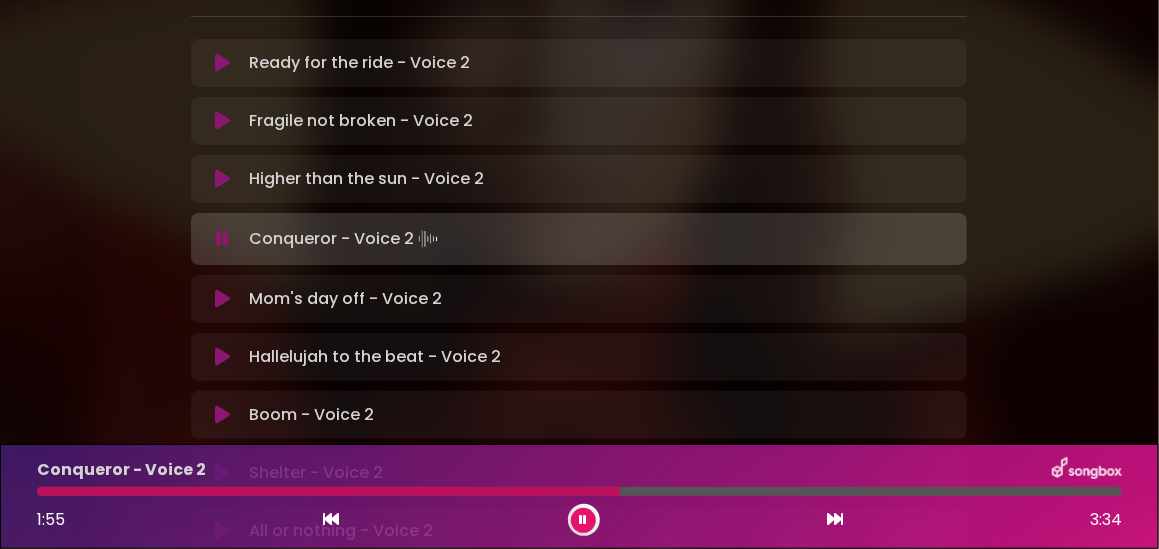 click at bounding box center (328, 491) 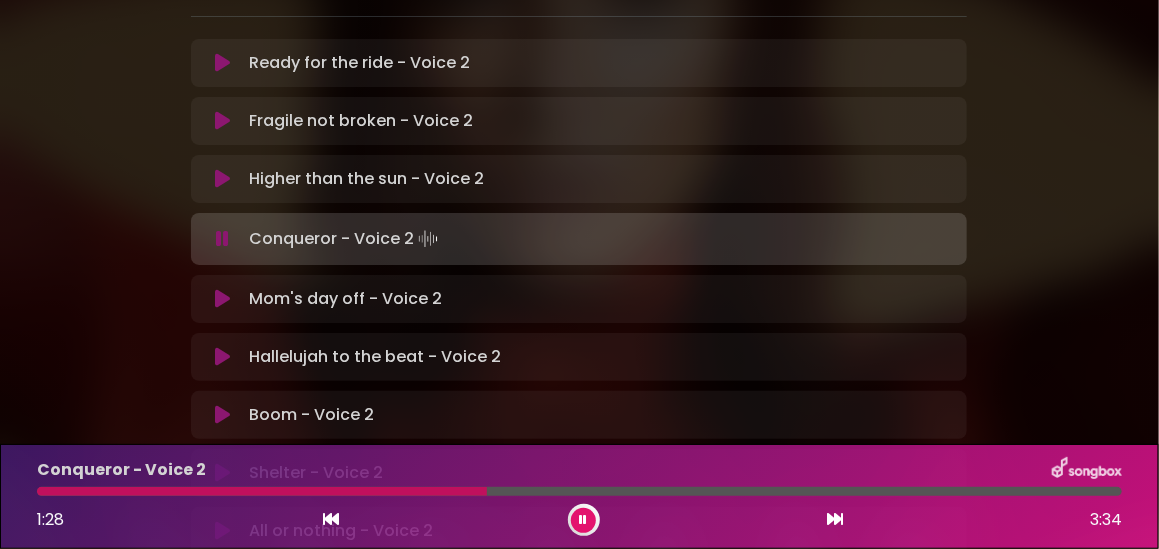 click at bounding box center (262, 491) 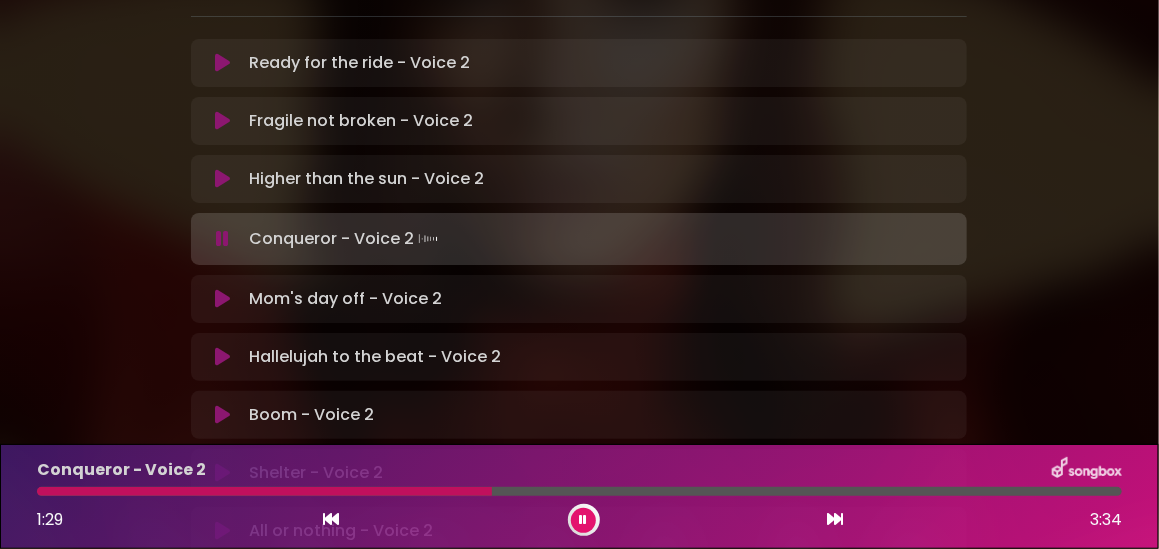 click at bounding box center (264, 491) 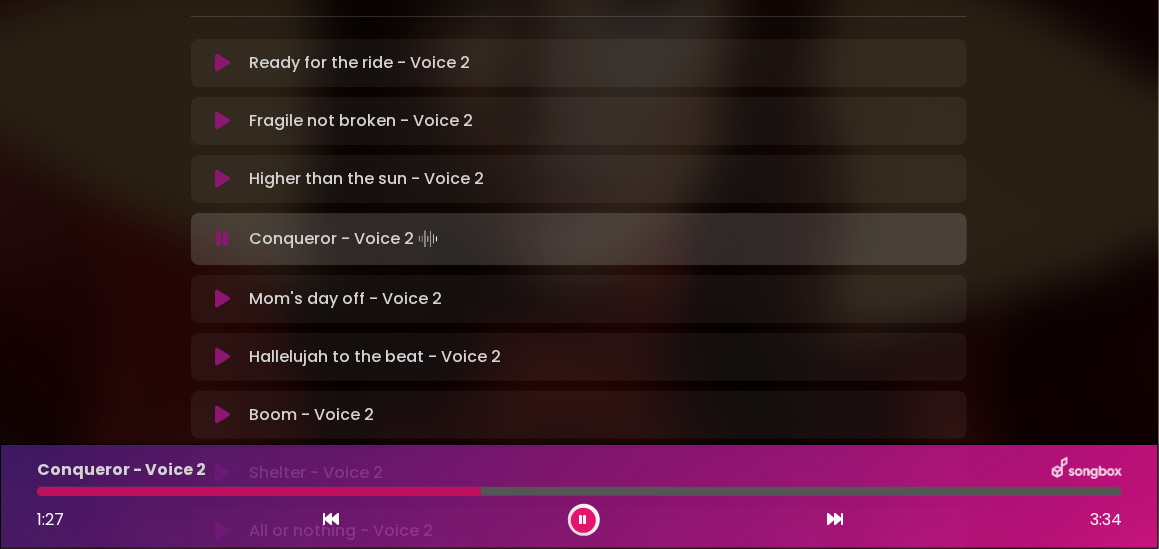click on "Conqueror - Voice 2
1:27
3:34" at bounding box center [579, 496] 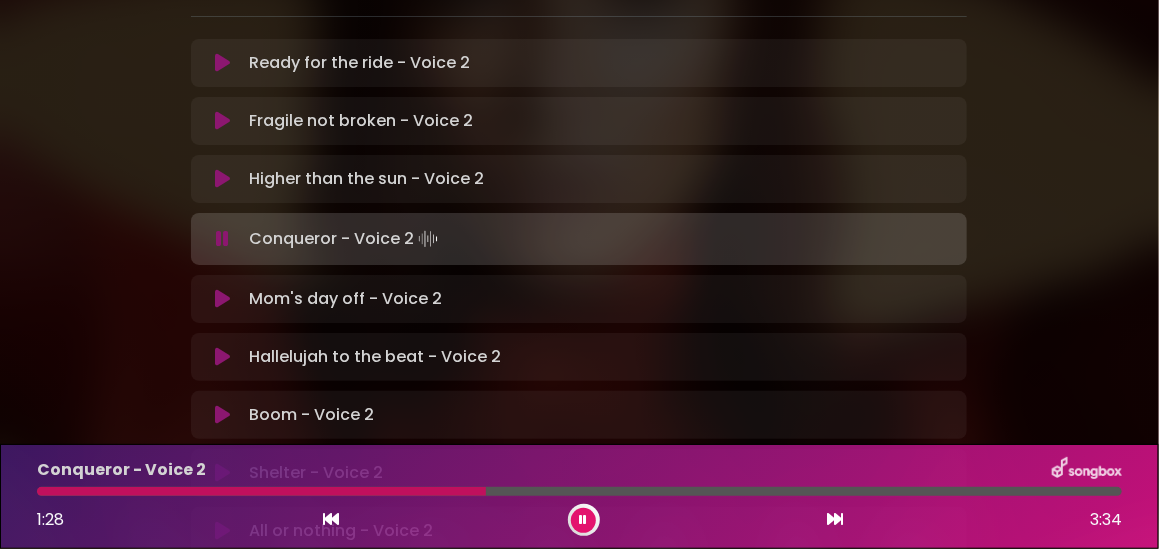 click at bounding box center (579, 491) 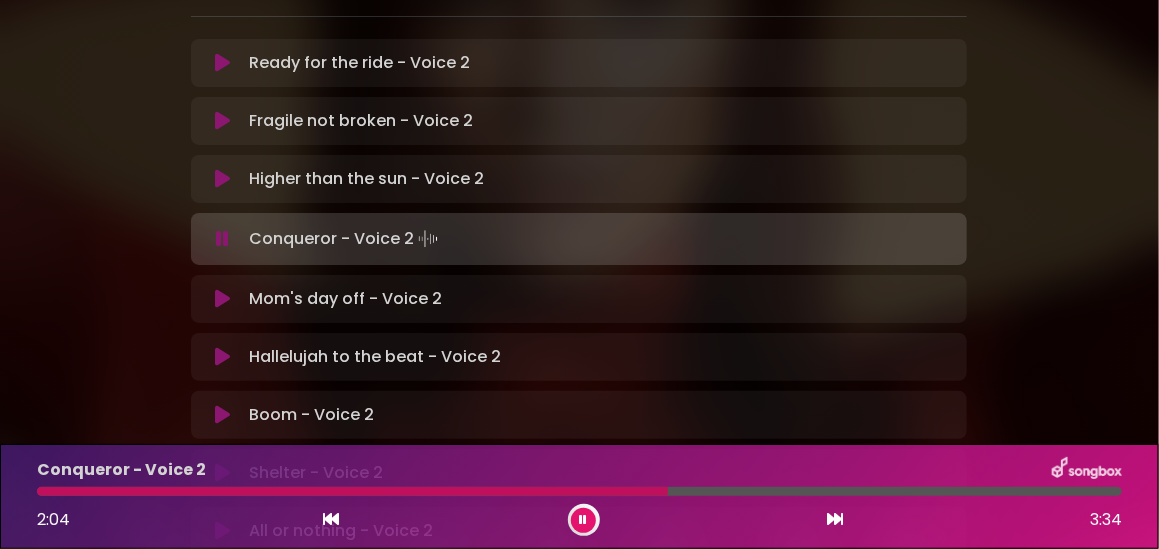 click at bounding box center [579, 491] 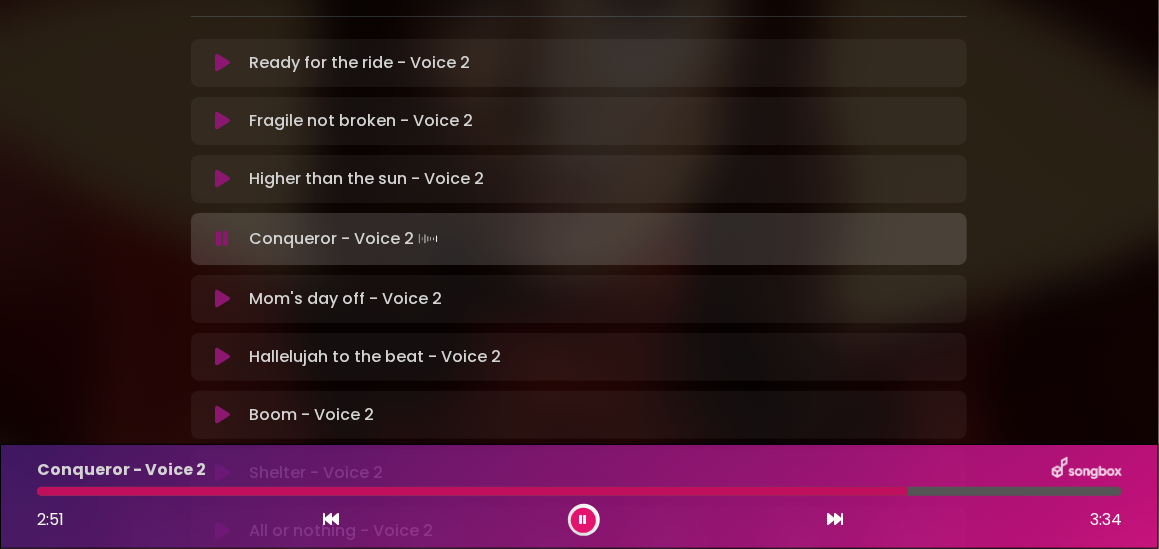click at bounding box center [579, 491] 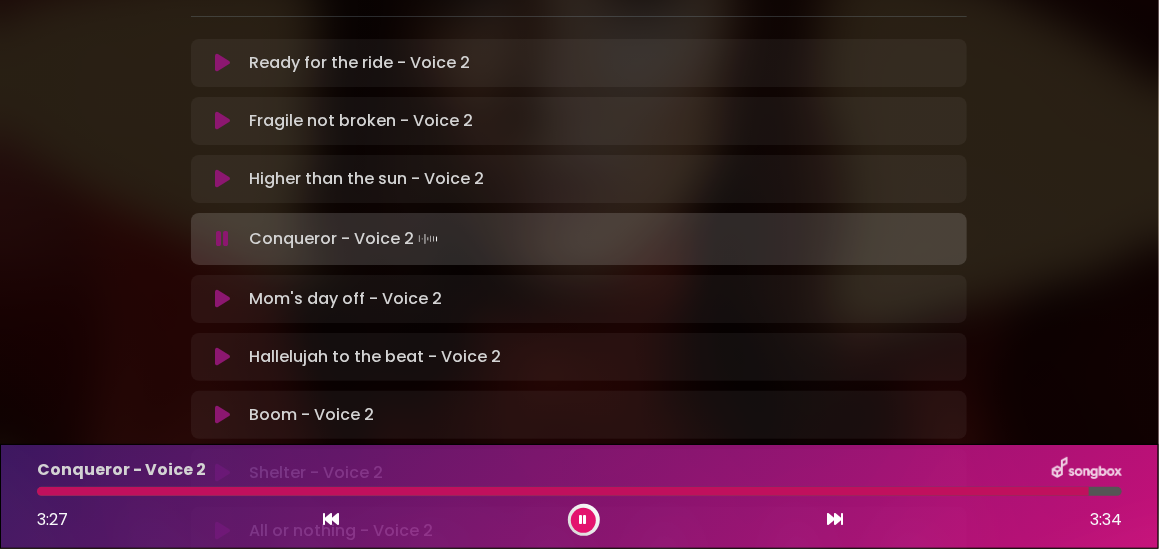 click at bounding box center (563, 491) 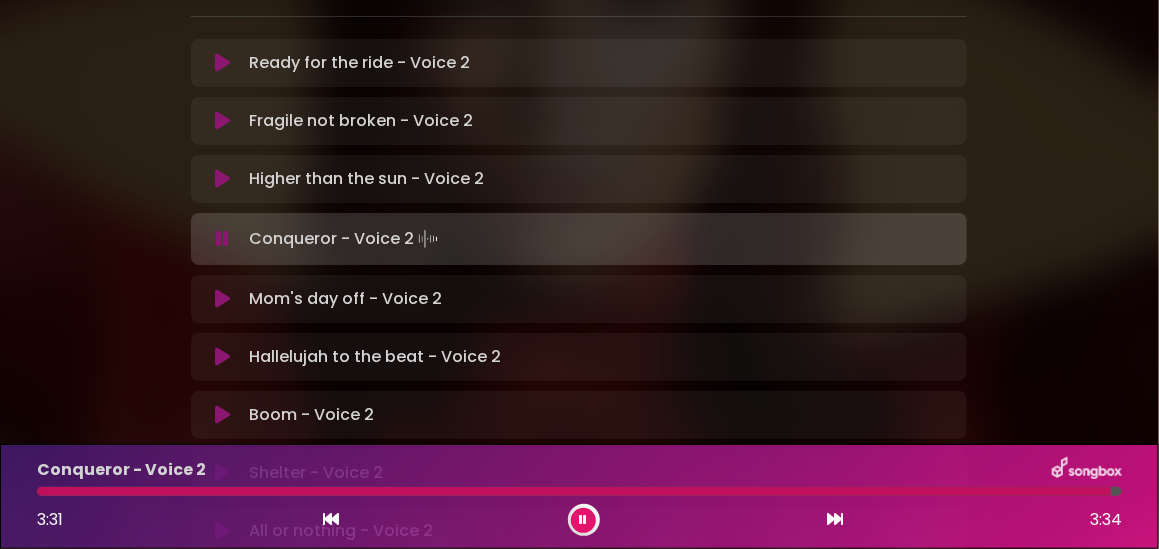 click on "Conqueror - Voice 2
3:31
3:34" at bounding box center (579, 496) 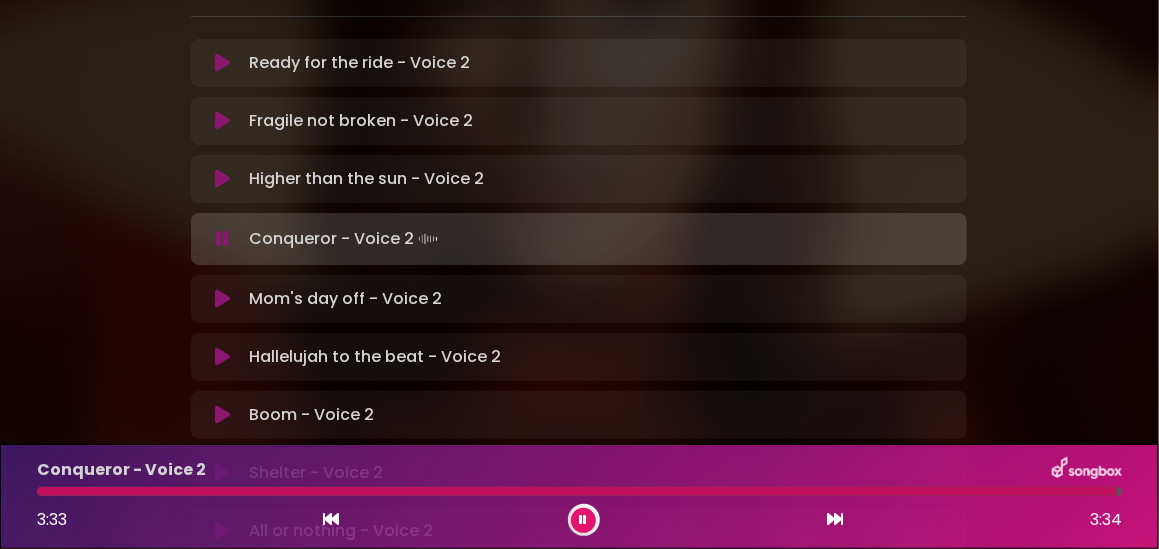 click at bounding box center [577, 491] 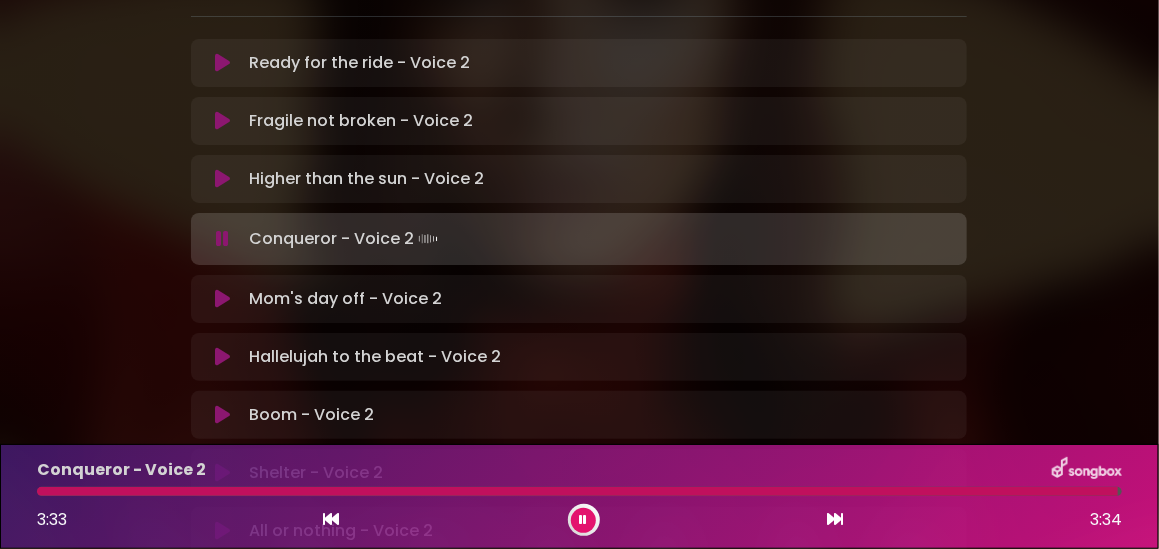 click at bounding box center [584, 520] 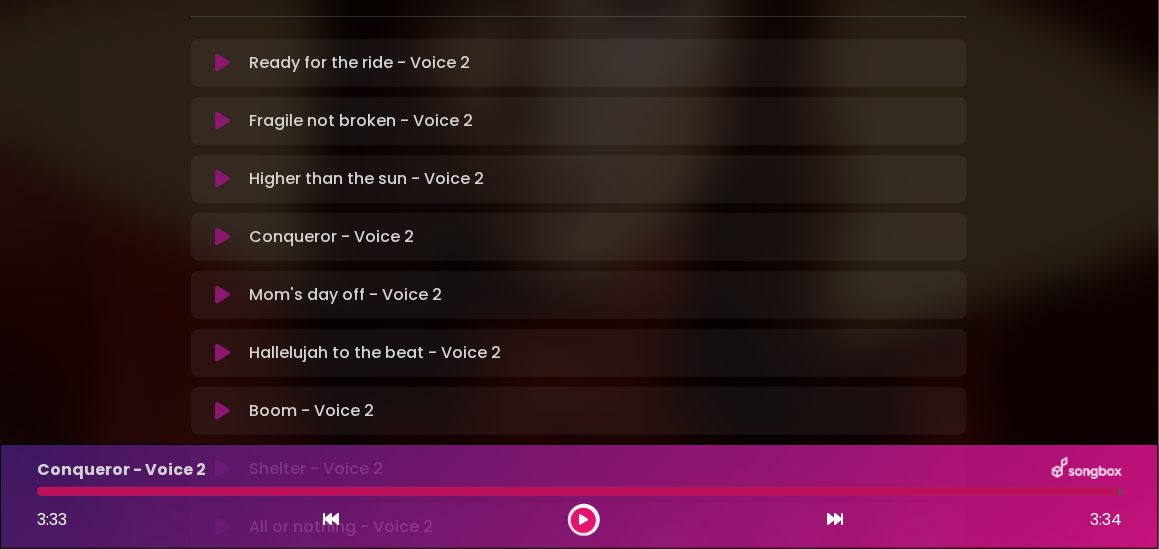 click at bounding box center [222, 237] 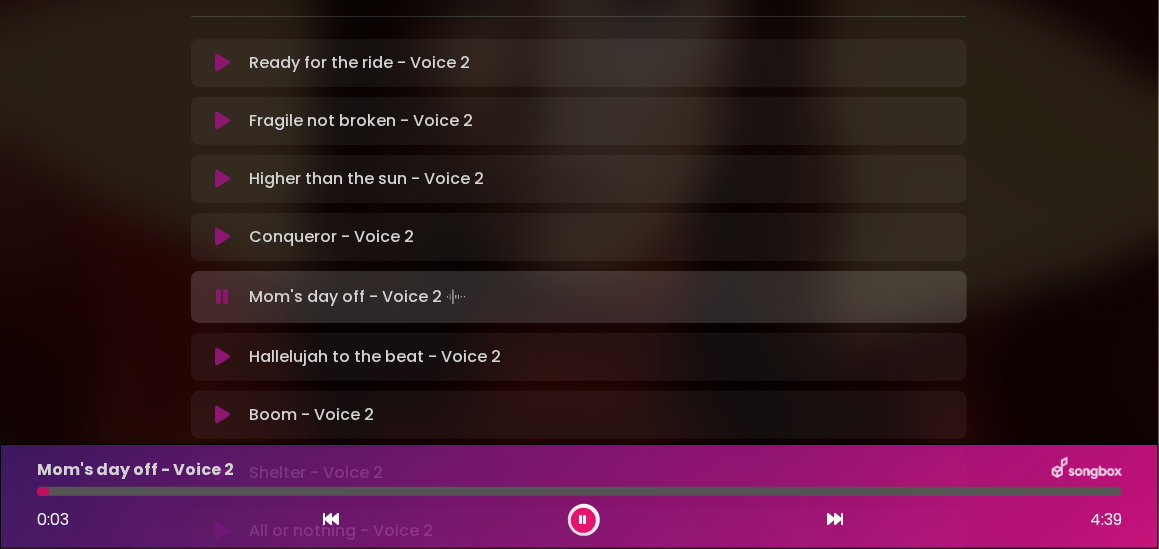 click at bounding box center (222, 237) 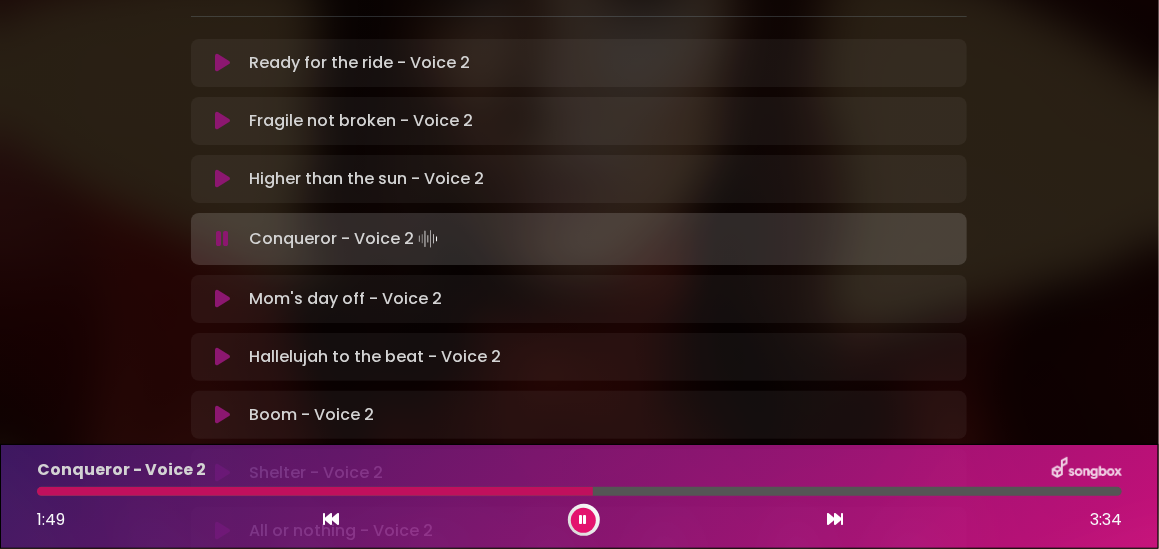 click on "Ready for the ride - Voice 2
Loading Track...
Name Email" at bounding box center [579, 384] 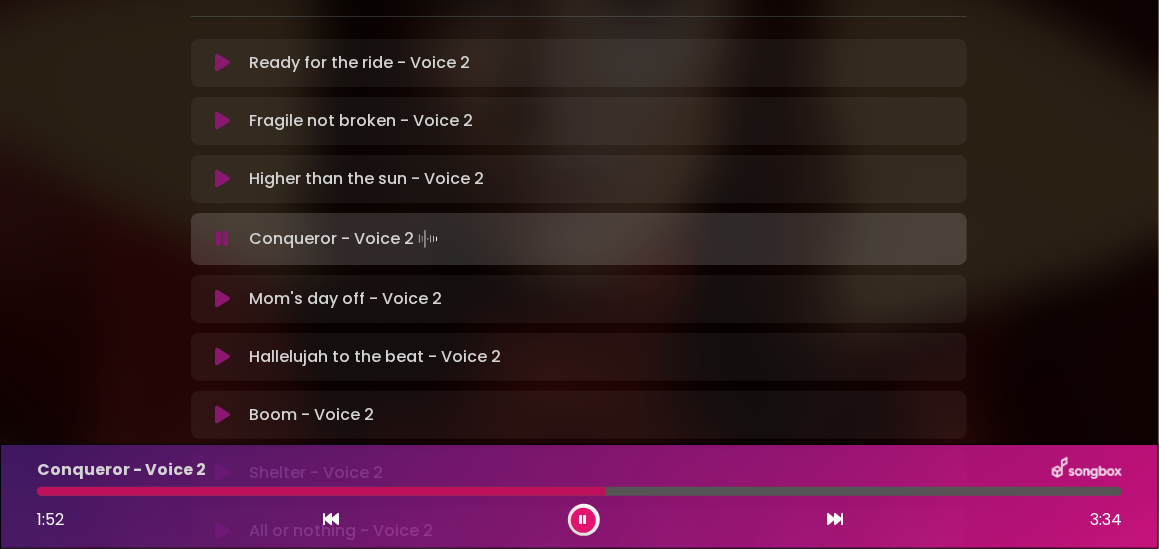 click on "Mom's day off - Voice 2
Loading Track...
Name Email" at bounding box center (579, 299) 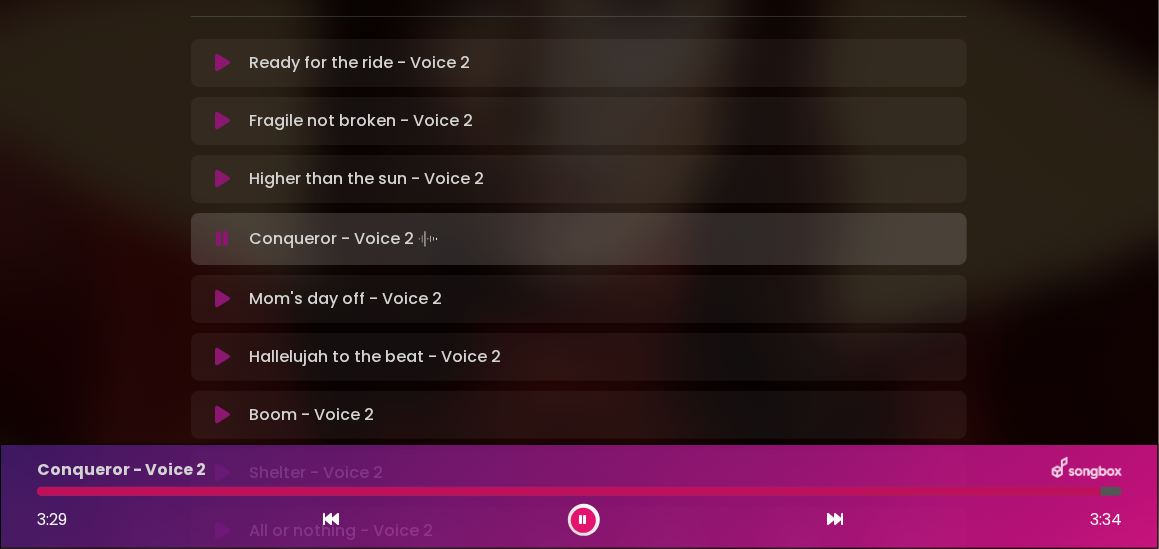 click on "Conqueror - Voice 2
Loading Track...
Your Feedback" at bounding box center [579, 239] 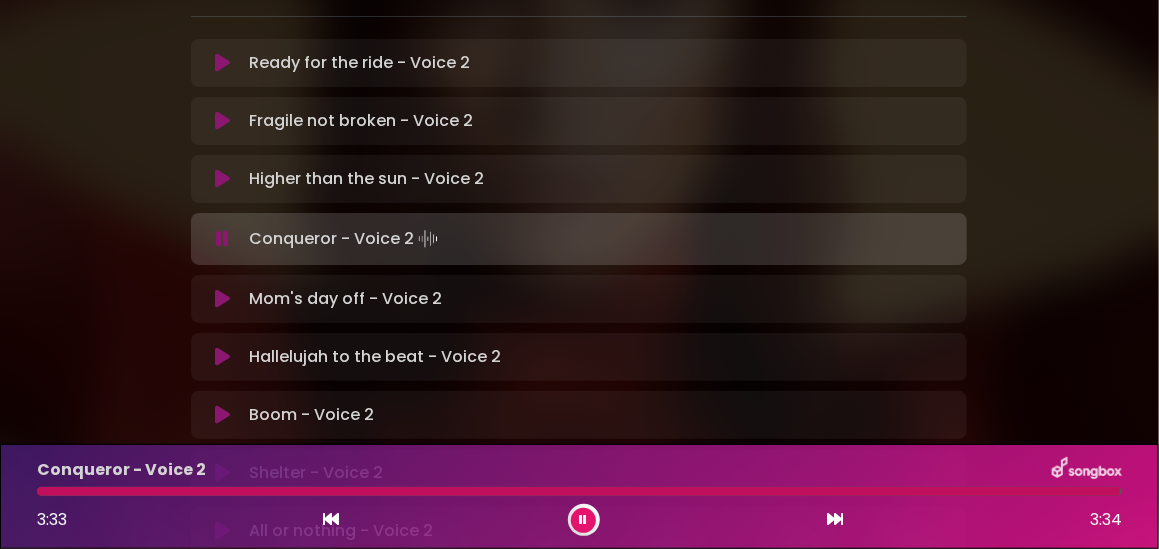 click on "Hallelujah to the beat - Voice 2
Loading Track..." at bounding box center [579, 357] 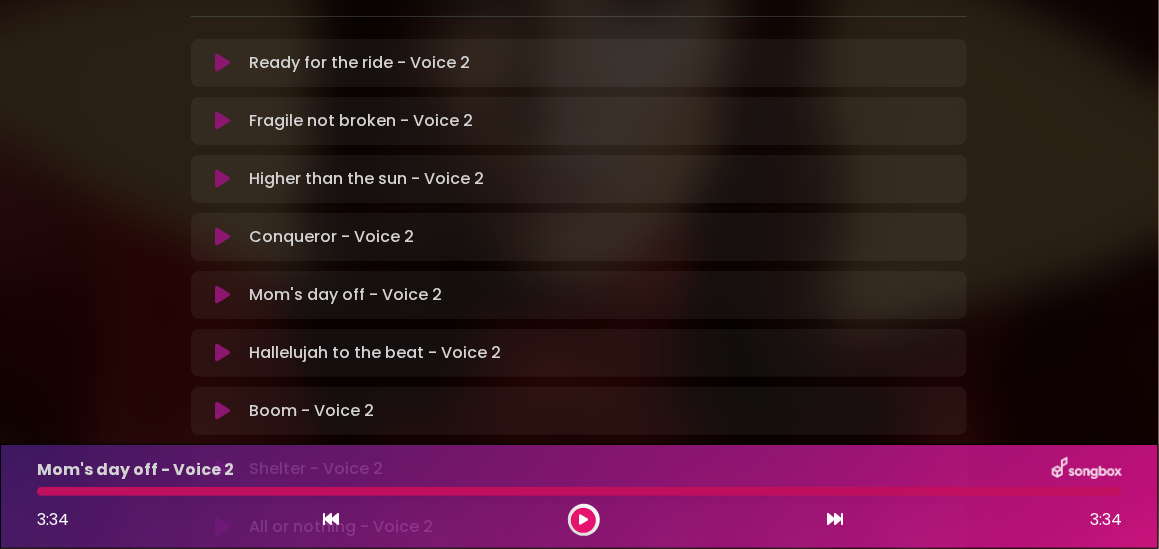 click at bounding box center [583, 520] 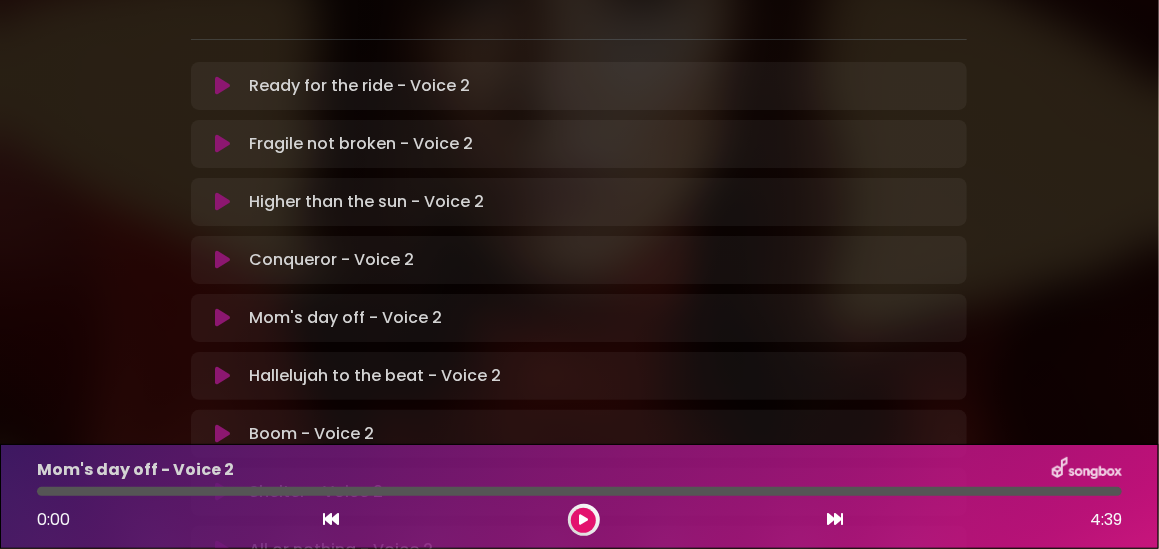 scroll, scrollTop: 399, scrollLeft: 0, axis: vertical 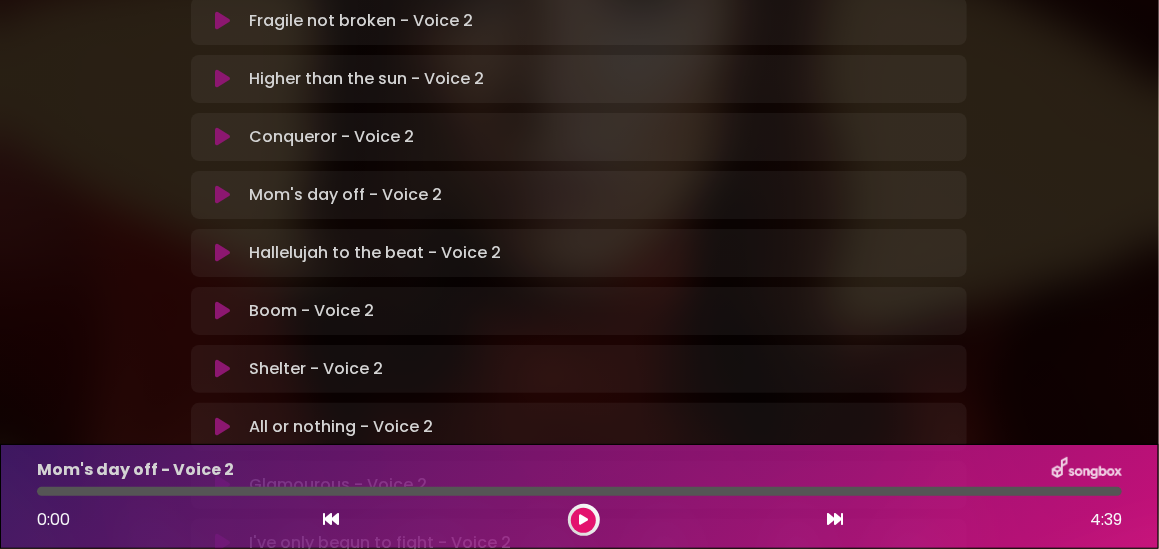 click at bounding box center [222, 311] 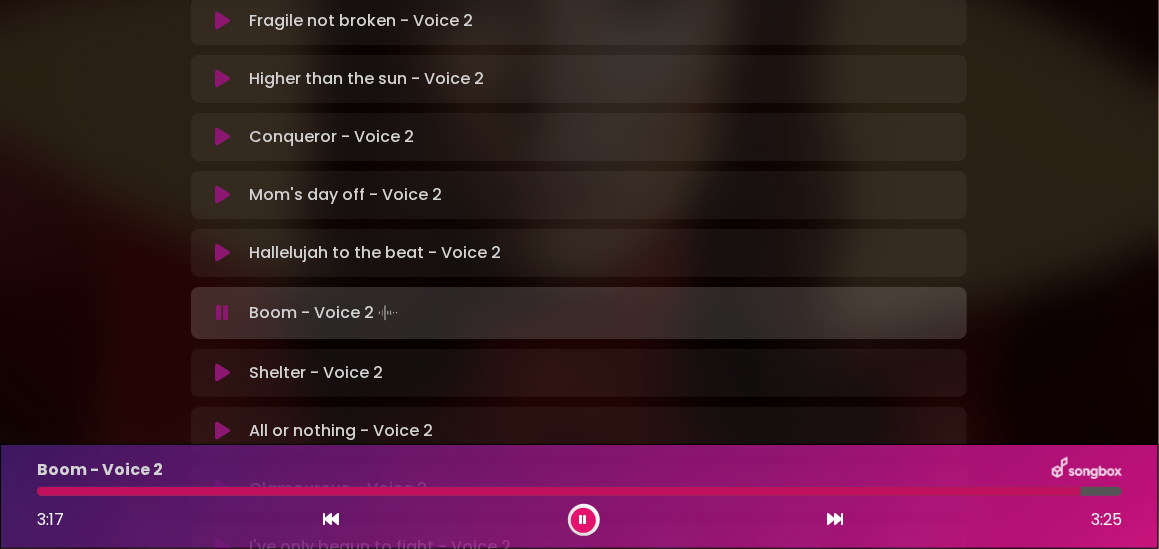 click at bounding box center (583, 520) 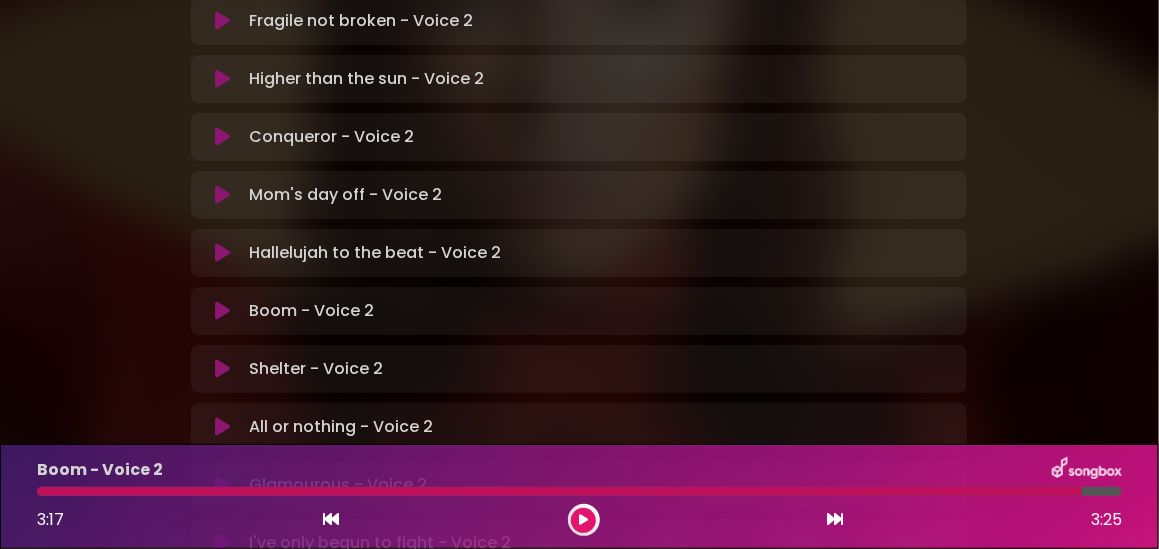 click at bounding box center (222, 311) 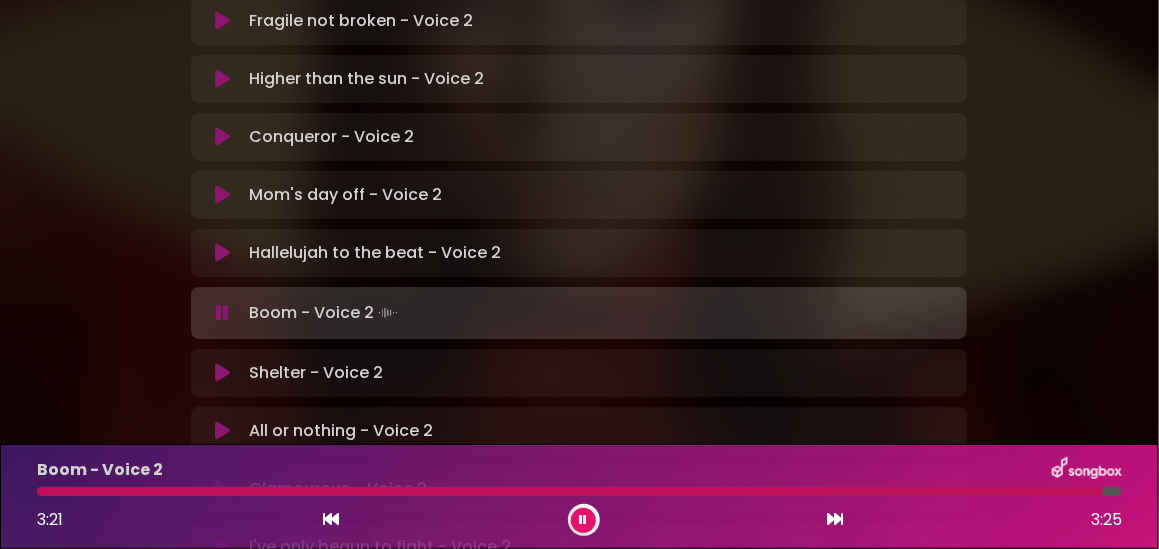 drag, startPoint x: 213, startPoint y: 373, endPoint x: 217, endPoint y: 363, distance: 10.770329 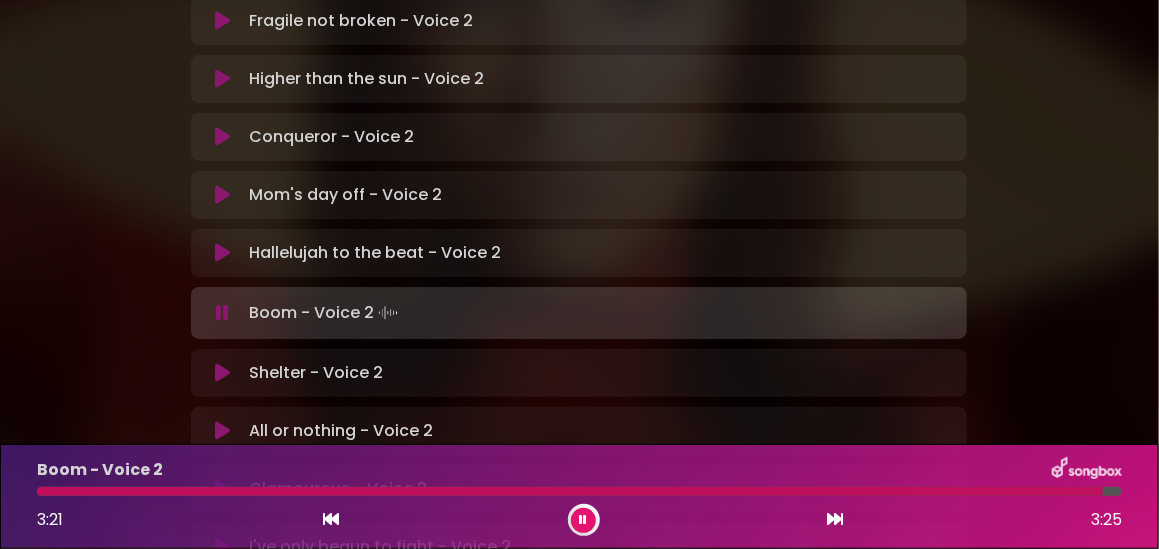 click at bounding box center (222, 373) 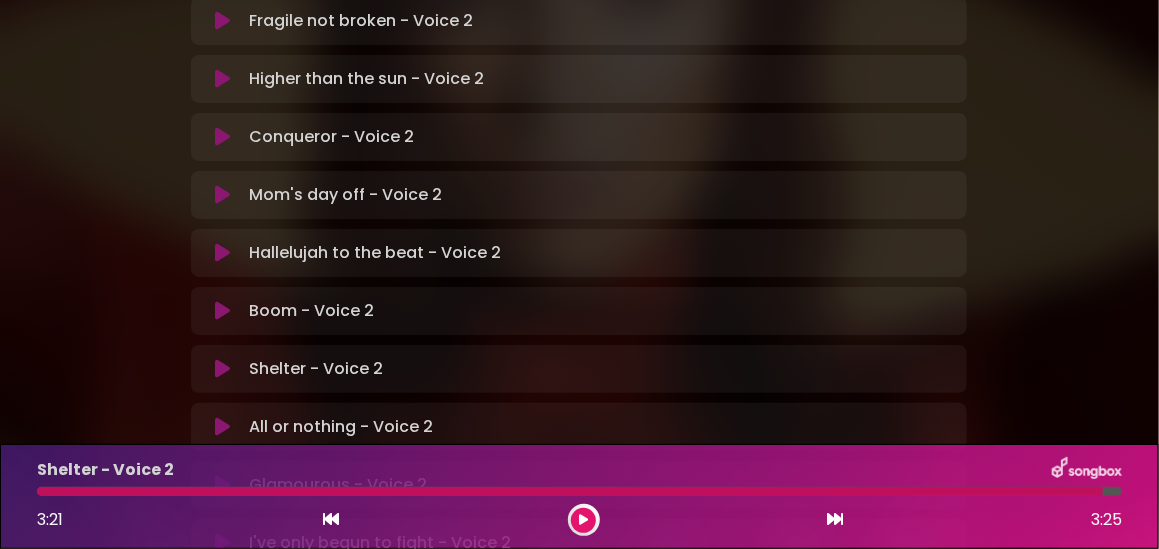click at bounding box center [222, 311] 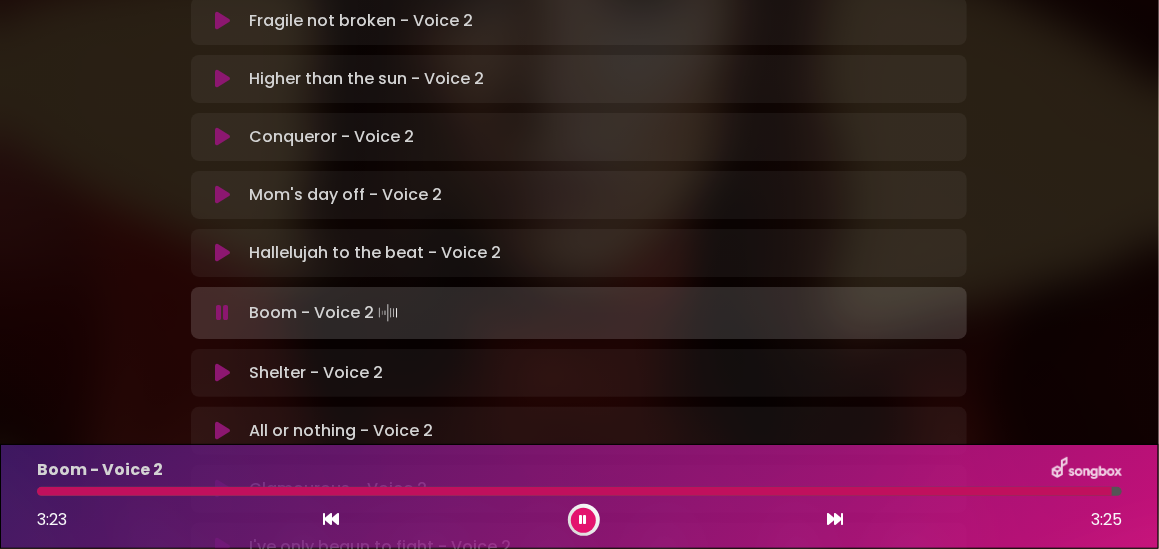 click at bounding box center (583, 520) 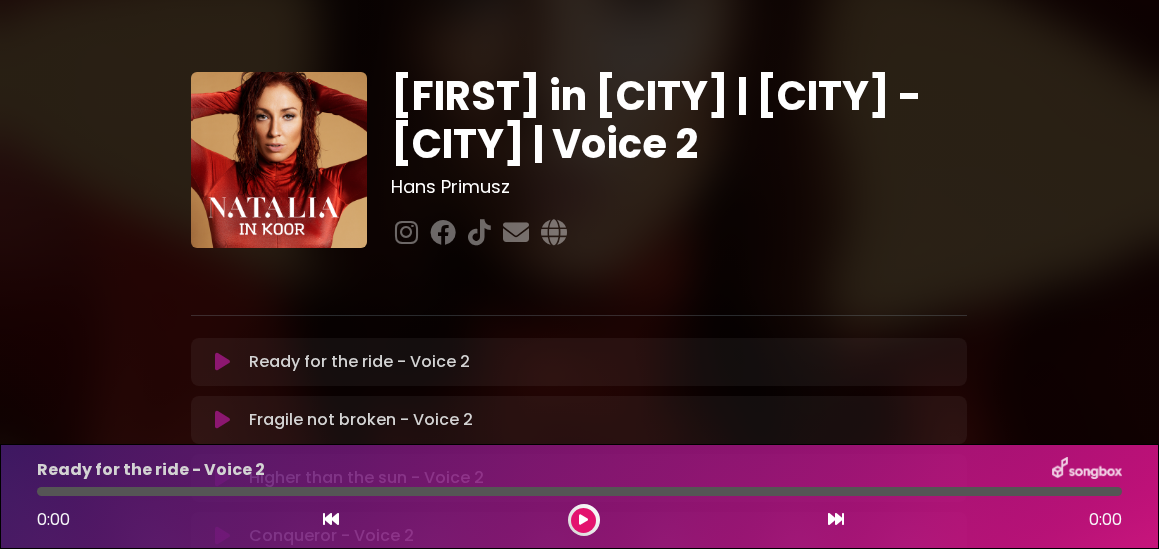 scroll, scrollTop: 0, scrollLeft: 0, axis: both 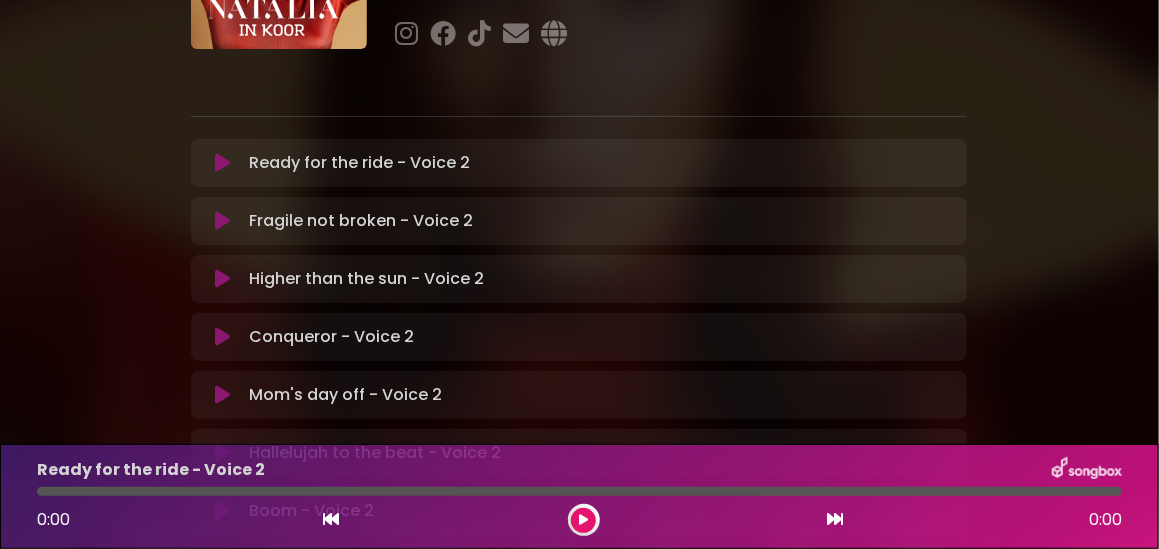 click at bounding box center (222, 337) 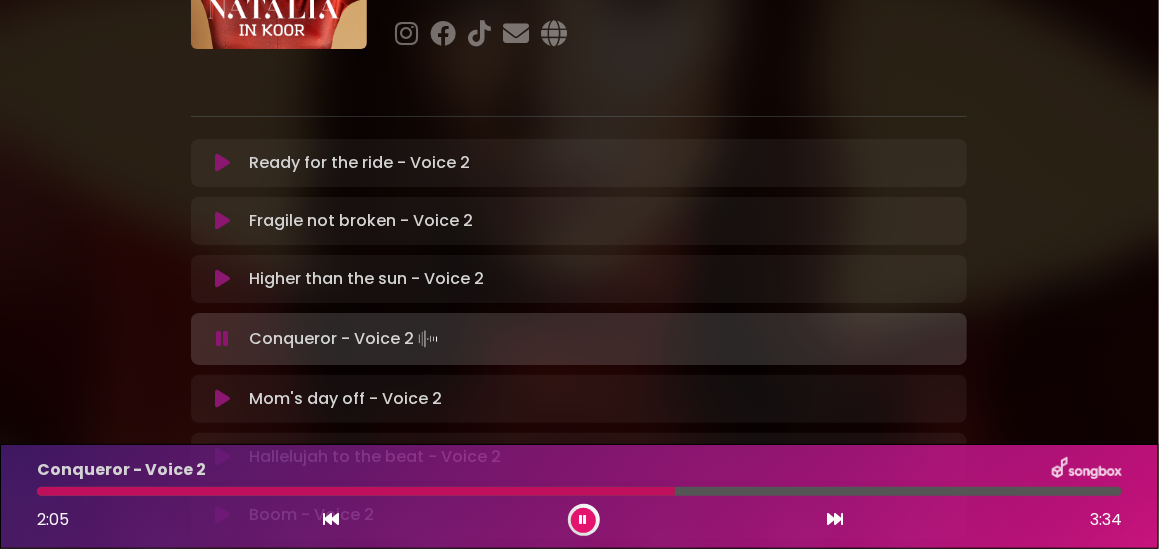 click at bounding box center (584, 520) 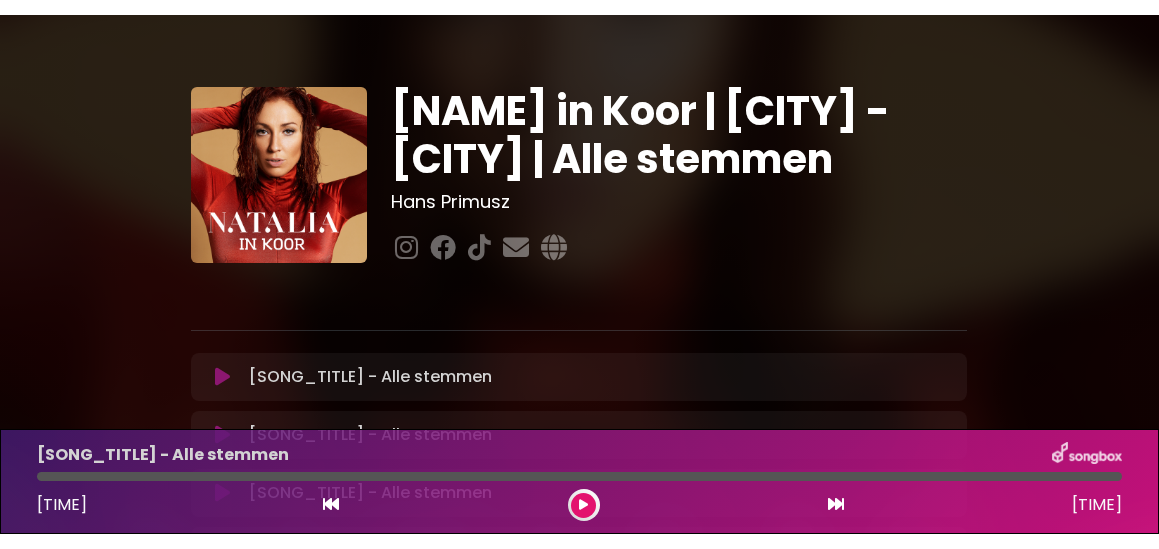 scroll, scrollTop: 0, scrollLeft: 0, axis: both 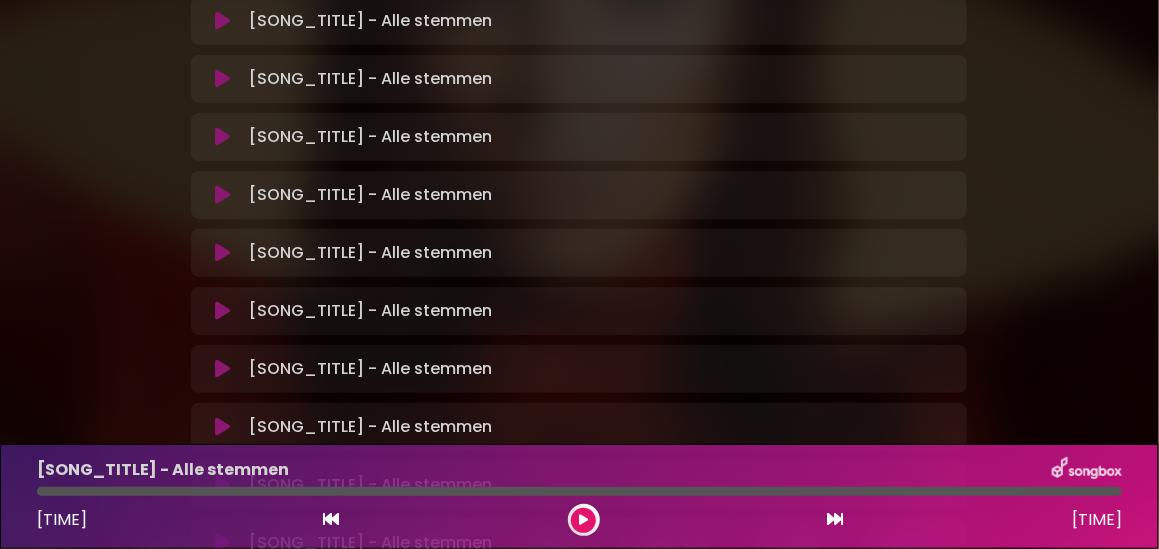 click at bounding box center (222, 137) 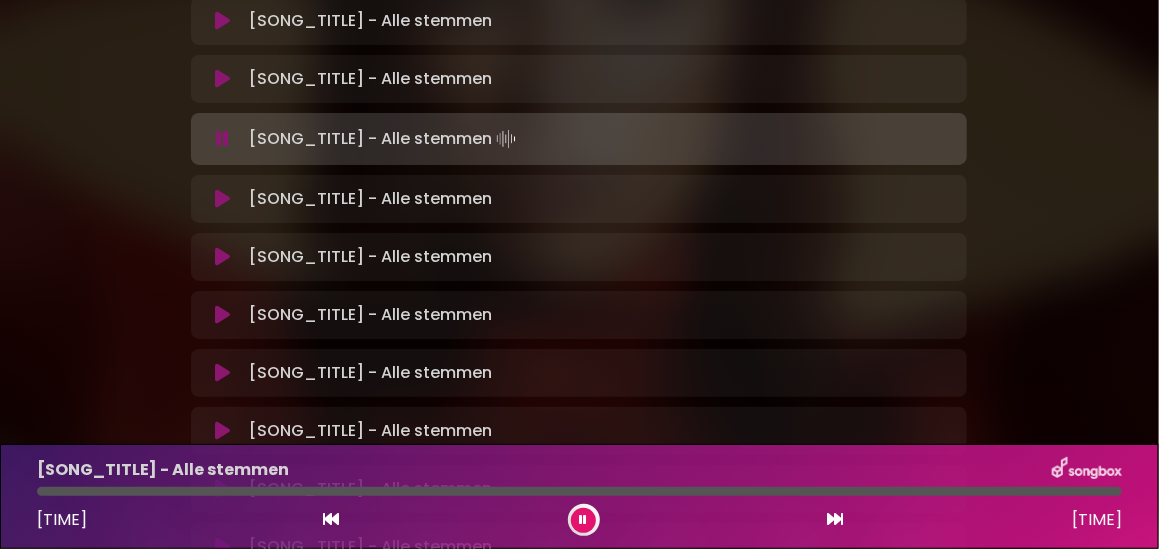click at bounding box center (222, 139) 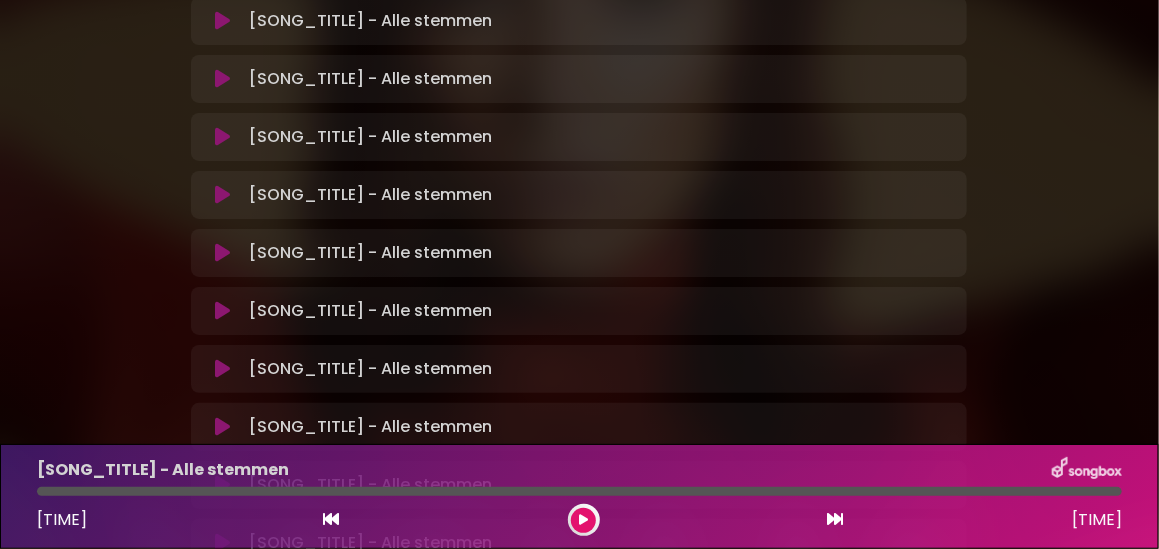 click at bounding box center (222, 137) 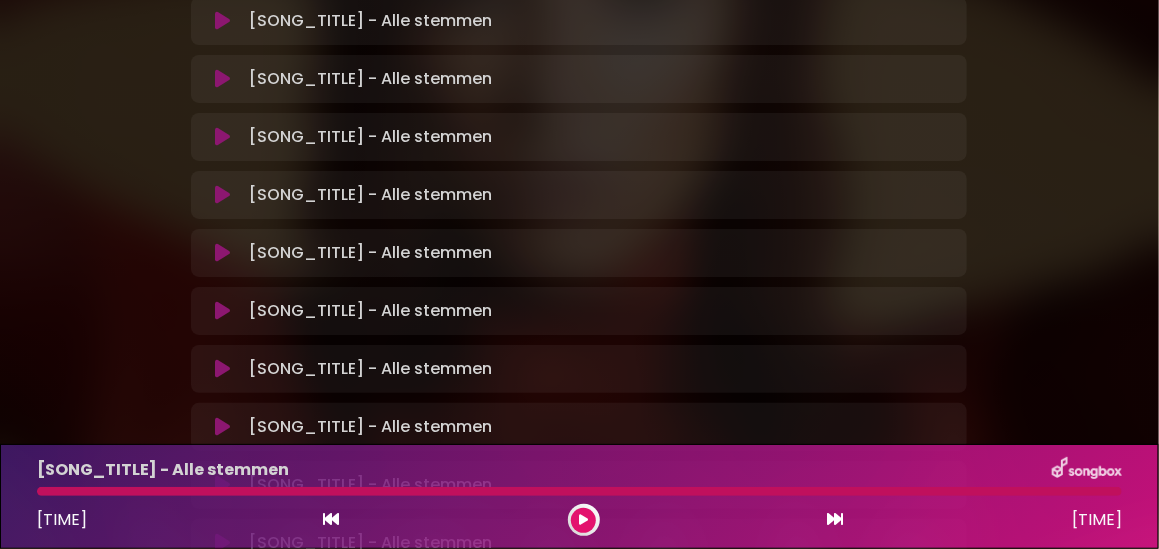 drag, startPoint x: 583, startPoint y: 514, endPoint x: 463, endPoint y: 400, distance: 165.51736 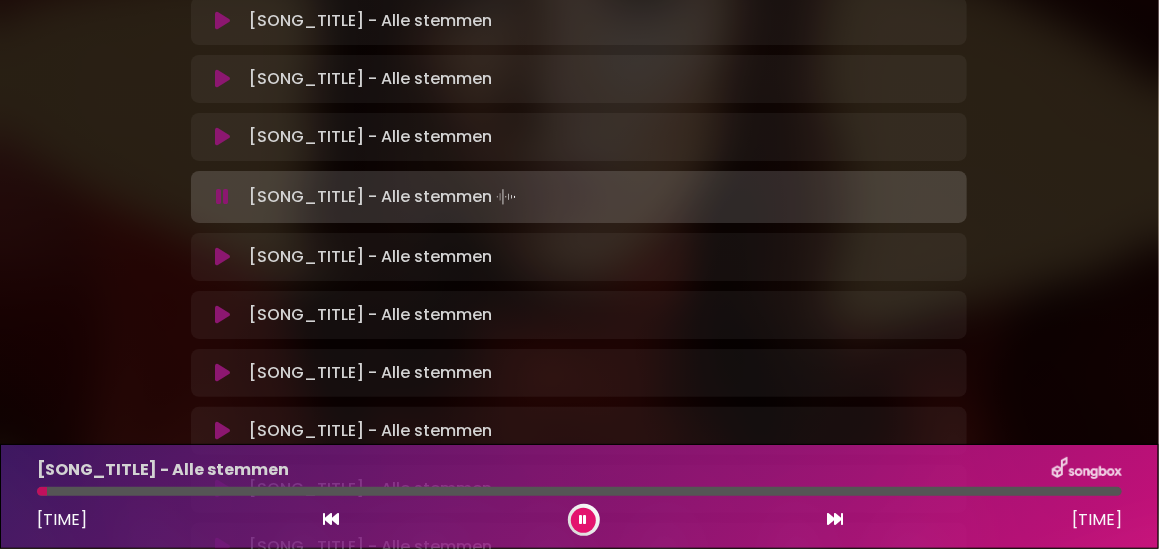 click at bounding box center (584, 520) 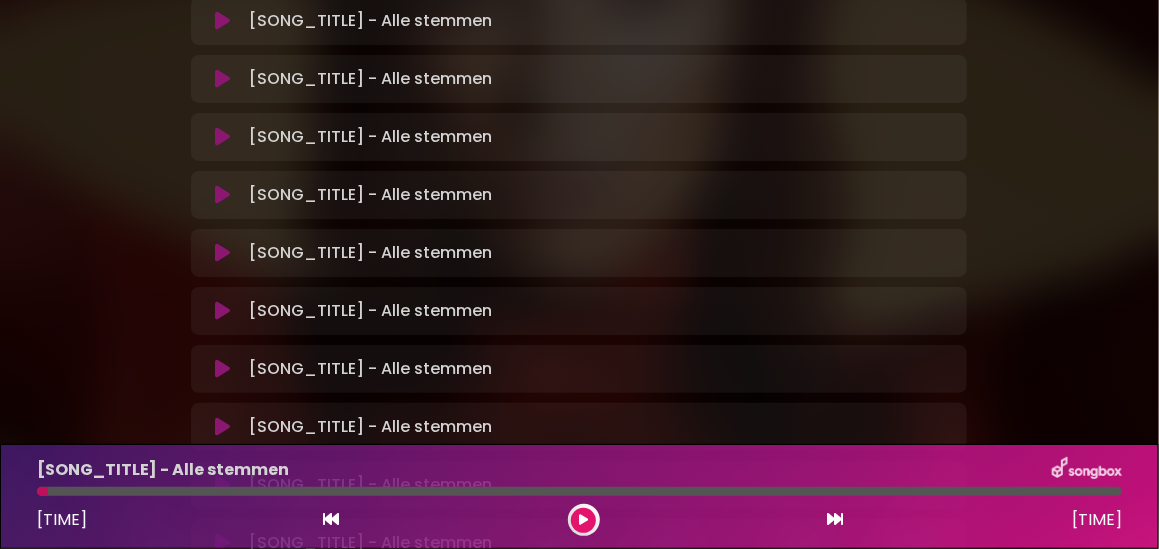 click at bounding box center [222, 311] 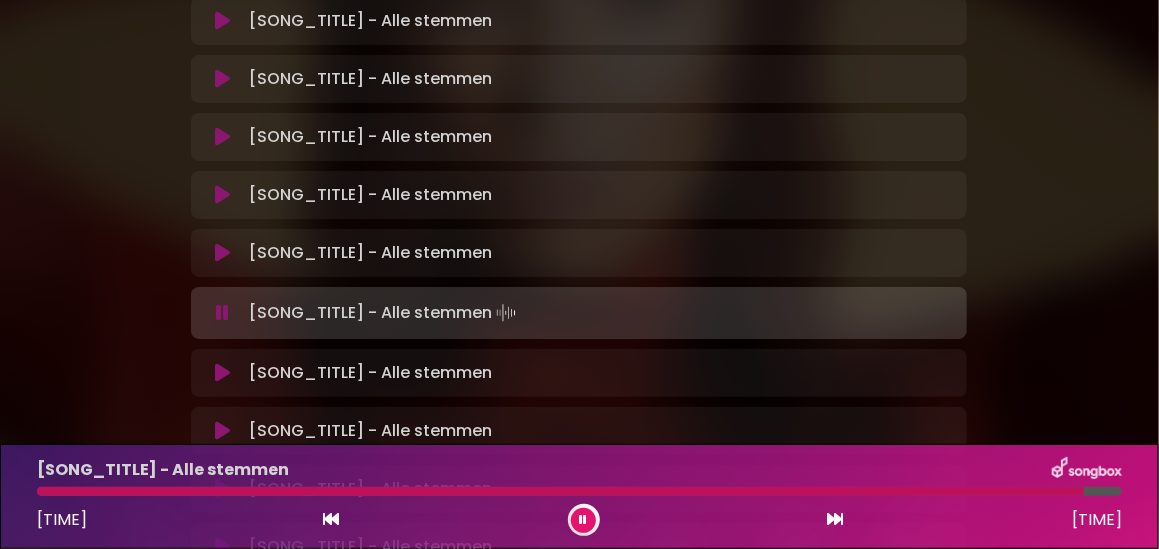 click at bounding box center [583, 520] 